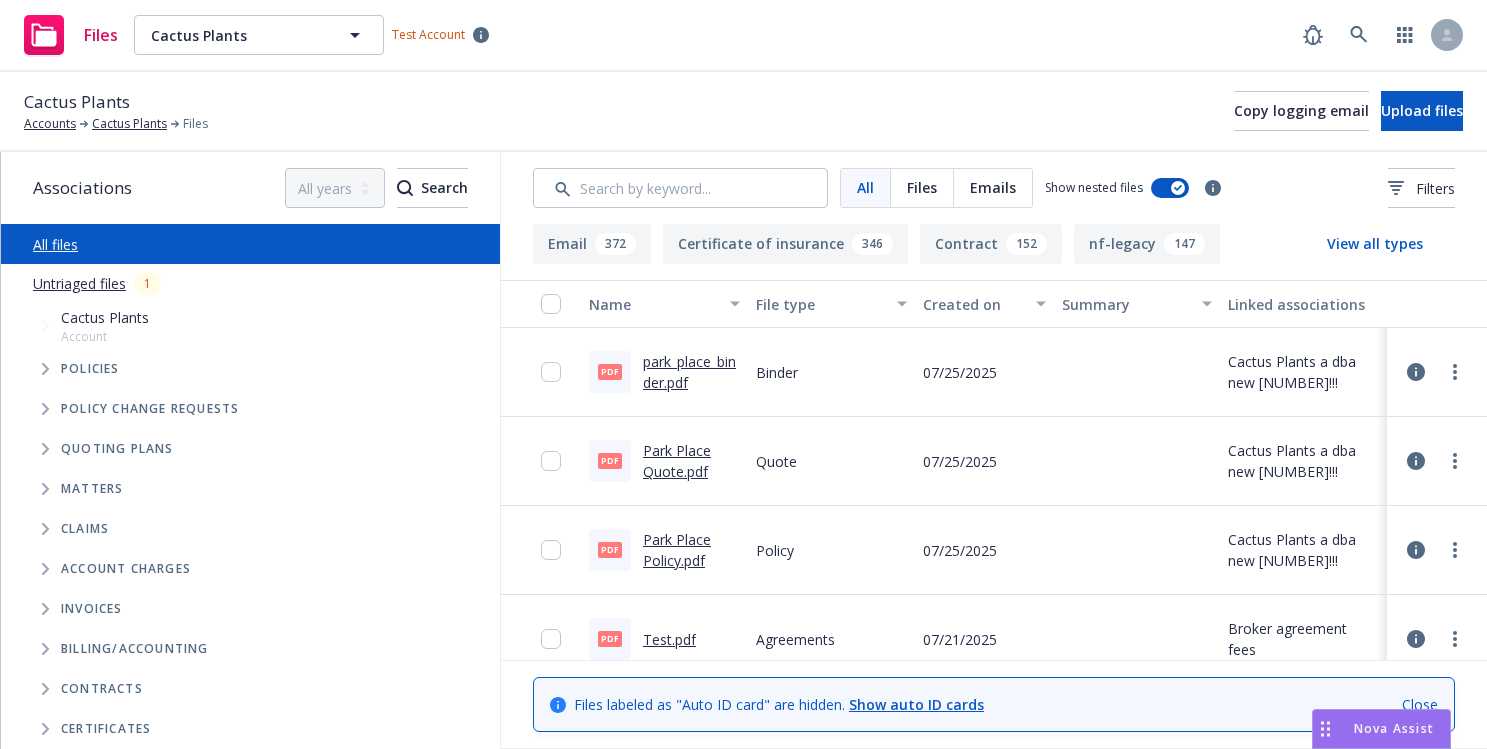 scroll, scrollTop: 0, scrollLeft: 0, axis: both 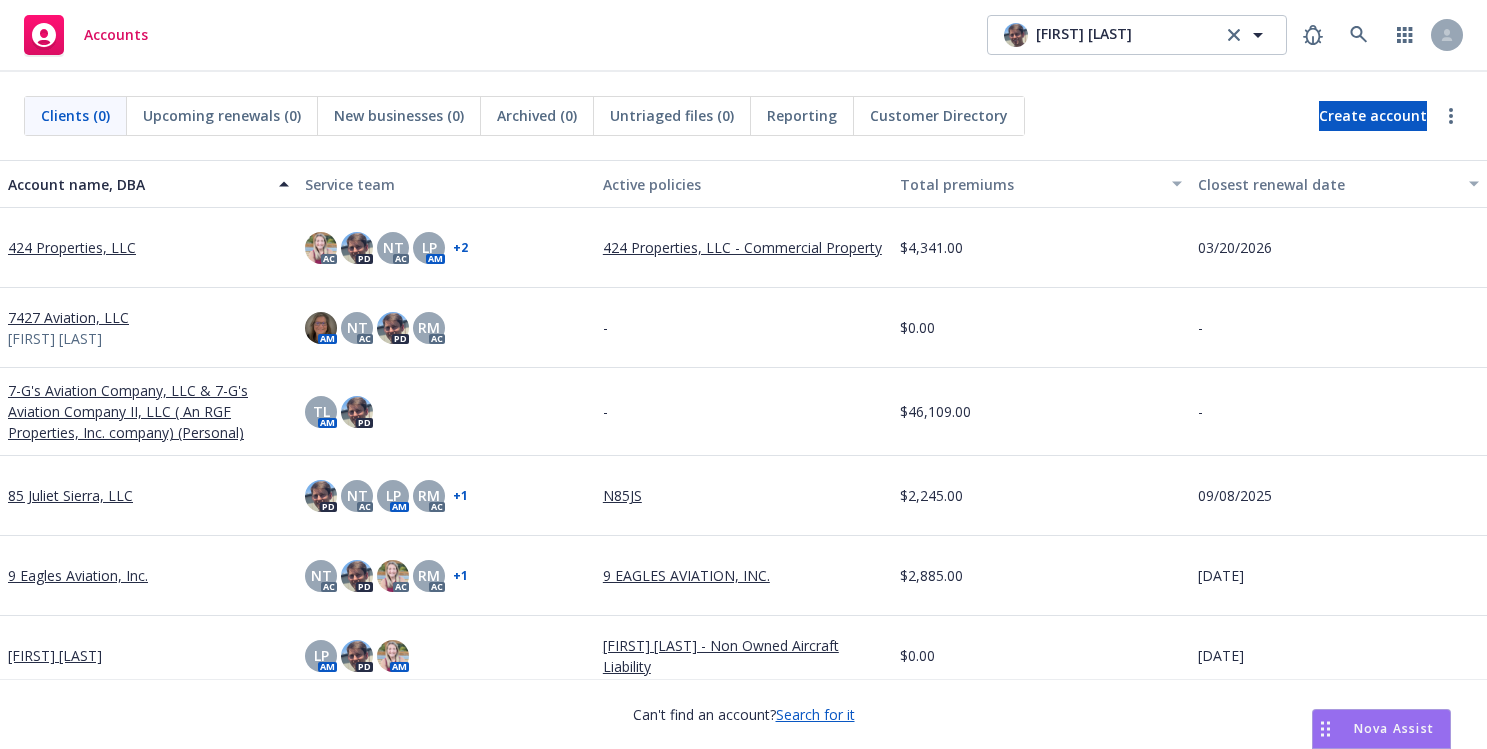click on "Accounts [FIRST] [LAST] [FIRST] [LAST]" at bounding box center (743, 36) 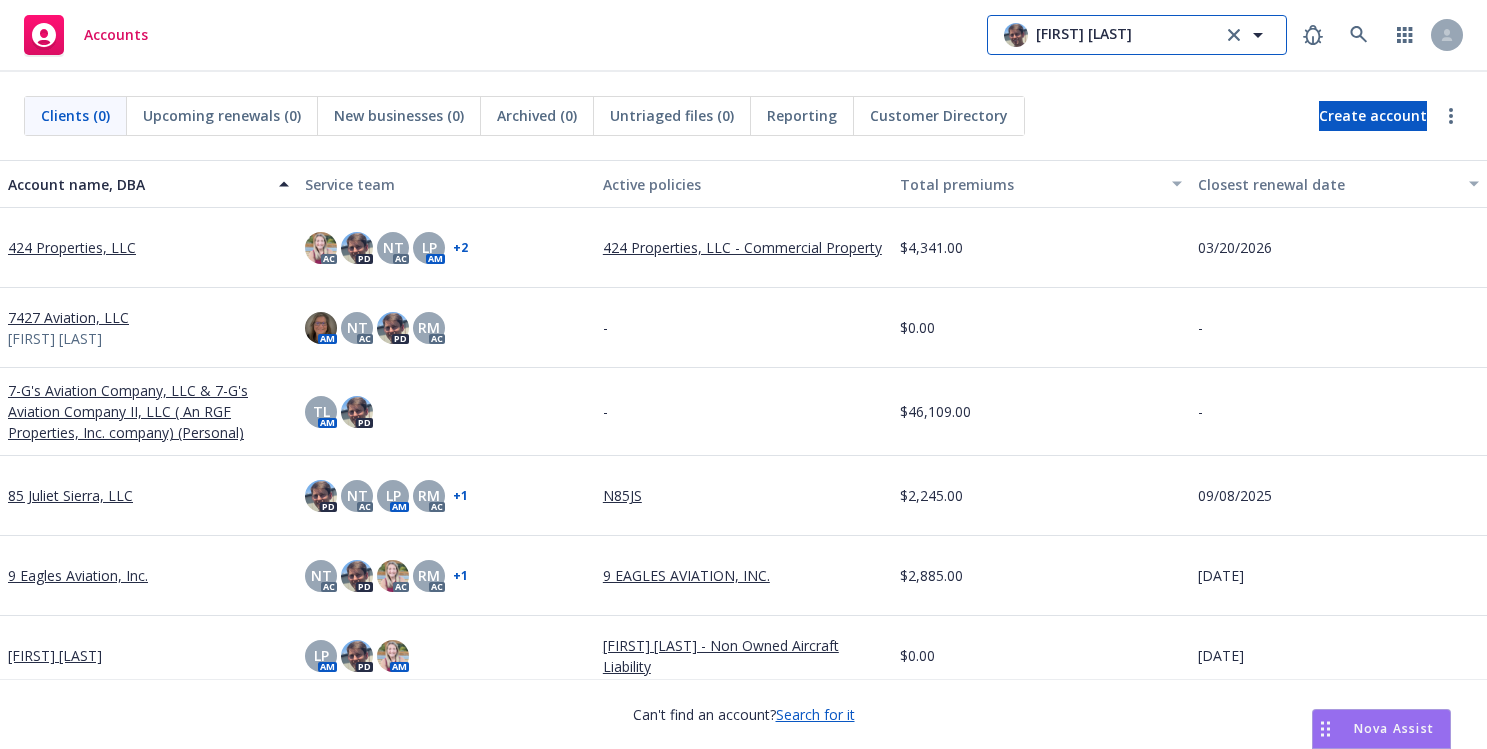 click on "[FIRST] [LAST]" at bounding box center [1137, 35] 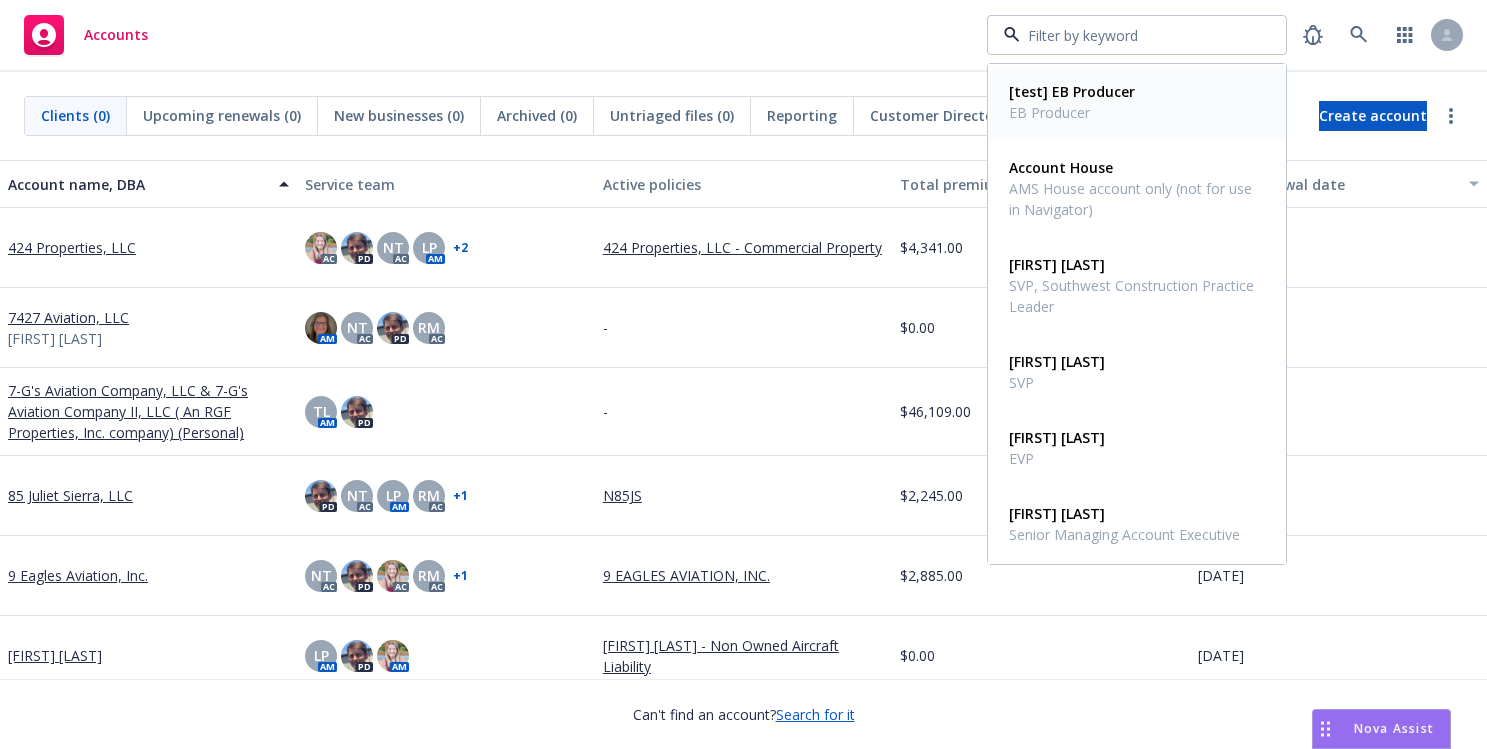 click on "EB Producer" at bounding box center (1072, 112) 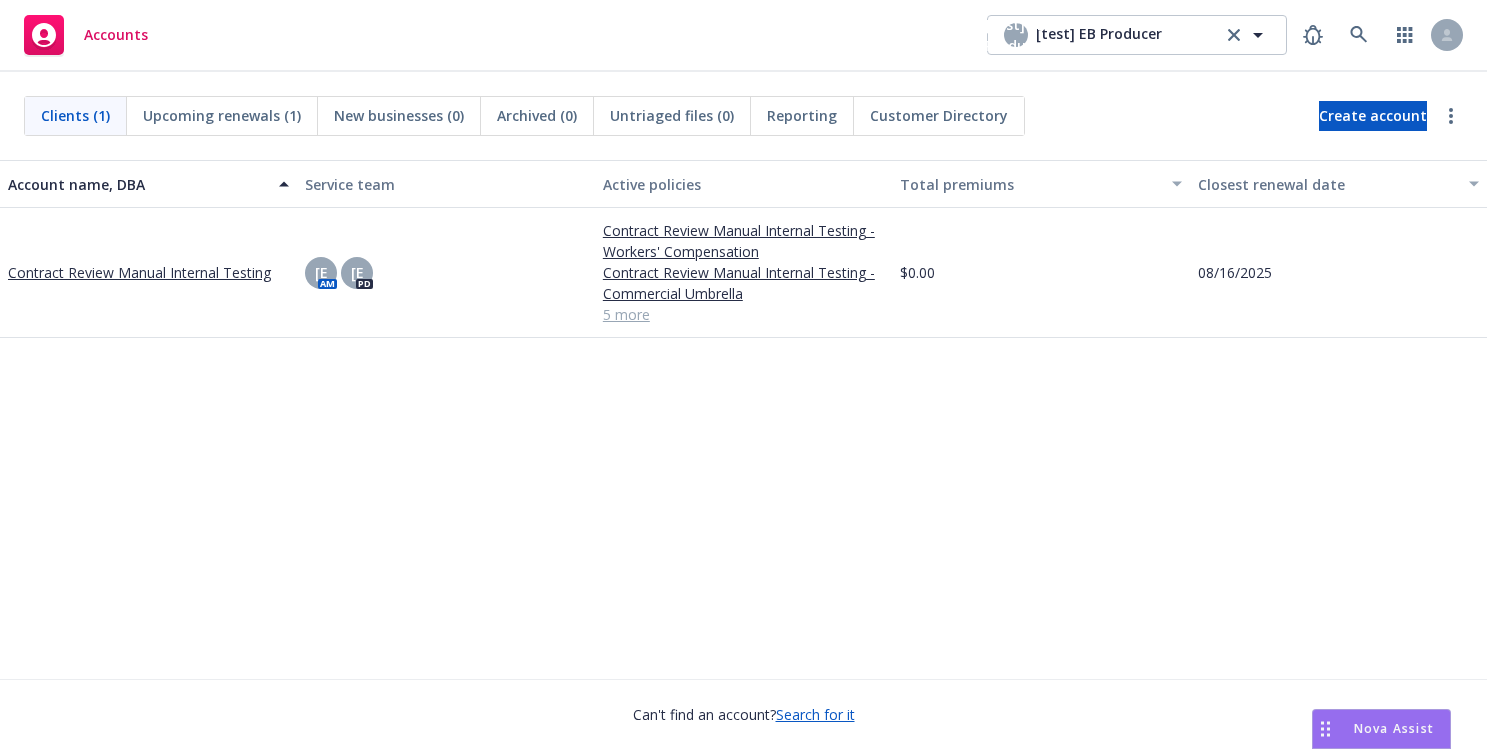 click on "Account name, DBA Service team Active policies Total premiums Closest renewal date Contract Review Manual Internal Testing [E AM [E PD Contract Review Manual Internal Testing - Workers' Compensation Contract Review Manual Internal Testing - Commercial Umbrella Contract Review Manual Internal Testing - Errors and Omissions Contract Review Manual Internal Testing - Cyber Marine Cargo Auto General Liability 5 more $0.00 [DATE]" at bounding box center (743, 419) 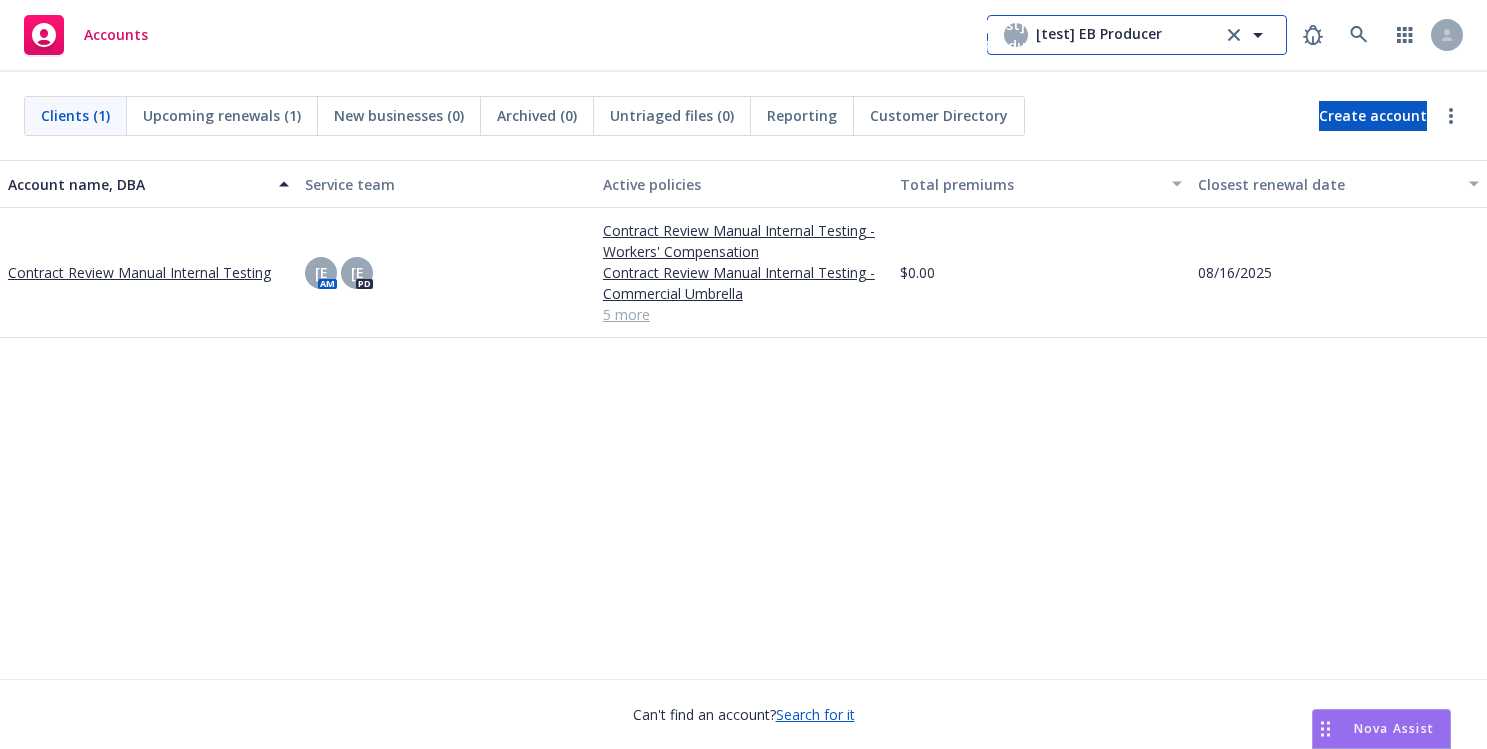 click on "[test] EB Producer" at bounding box center [1099, 35] 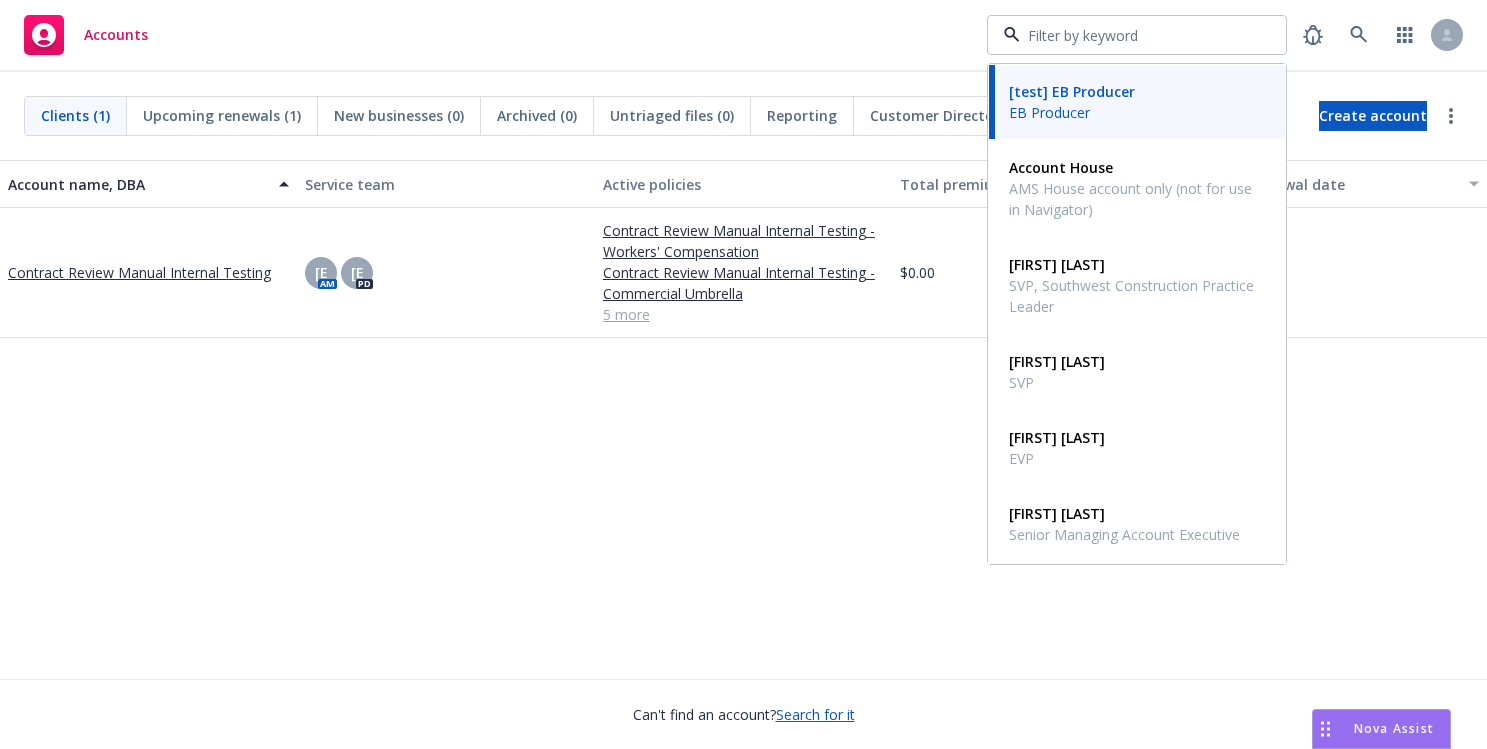 click on "Accounts [test] EB Producer EB Producer Account House  AMS House account only (not for use in Navigator) [FIRST] [LAST] SVP, Southwest Construction Practice Leader [FIRST] [LAST] SVP [FIRST] [LAST] EVP [FIRST] [LAST] Senior Managing Account Executive [FIRST] [LAST] Principal & Head of Personal Lines [FIRST] [LAST] Senior Vice President, Project Risk Leader" at bounding box center [743, 36] 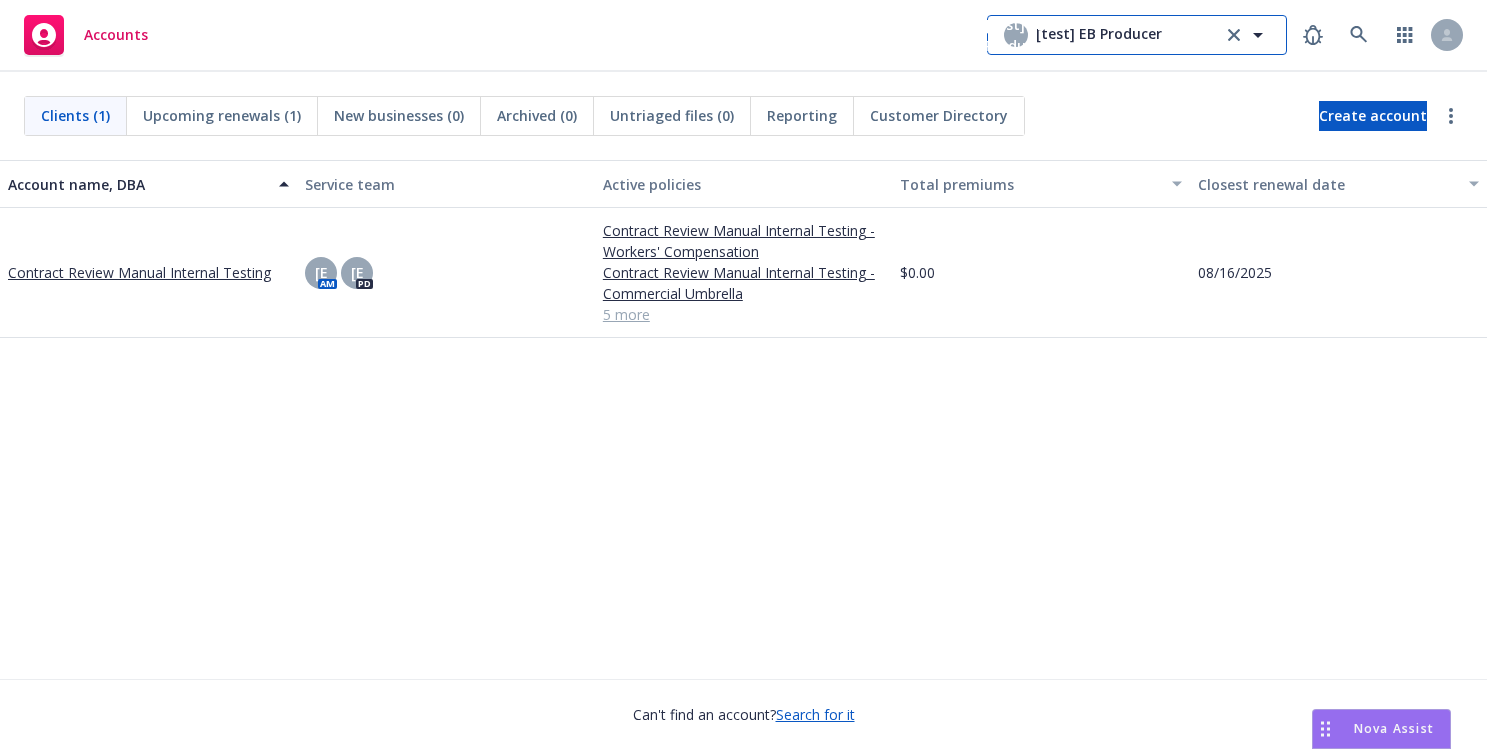 click on "[test] EB Producer" at bounding box center (1099, 35) 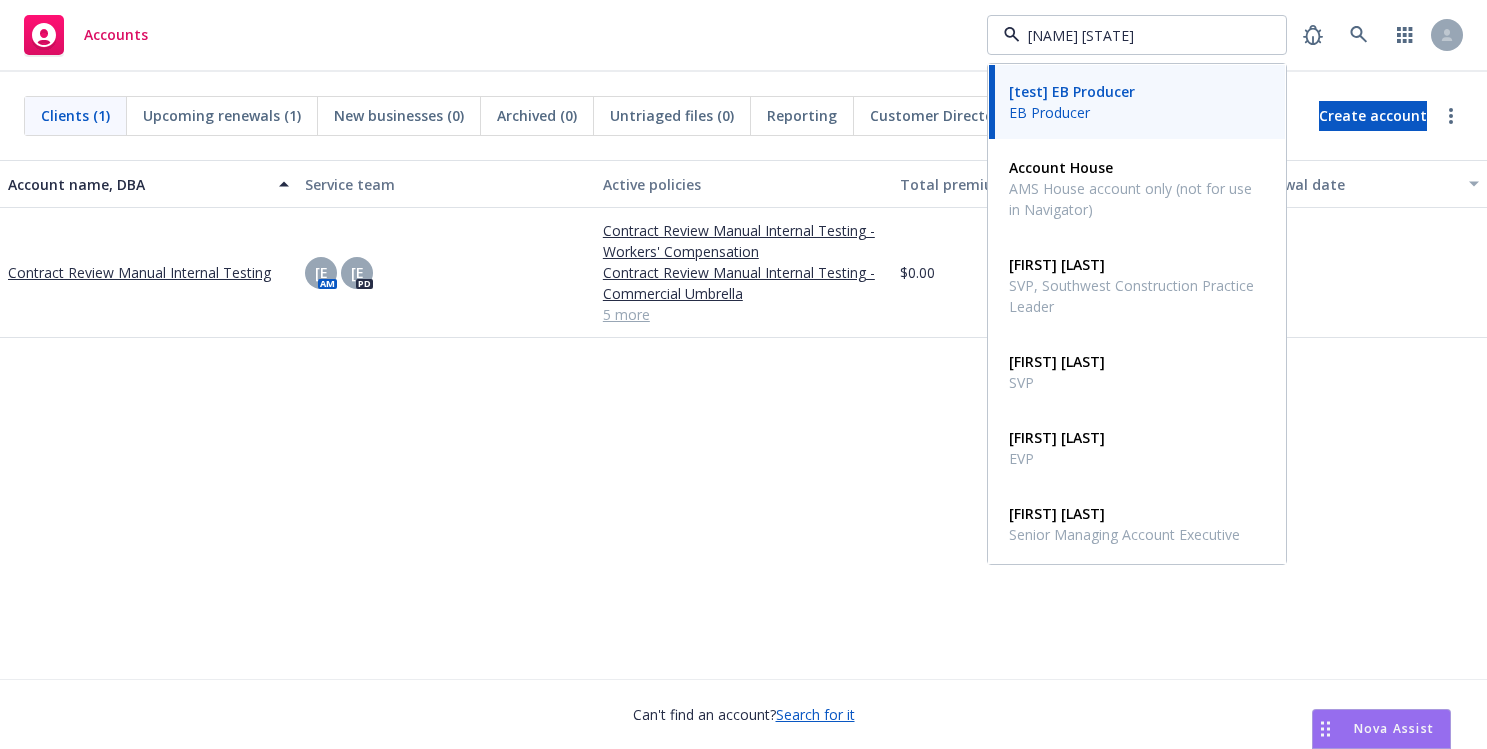 type on "[NAME] [STATE]" 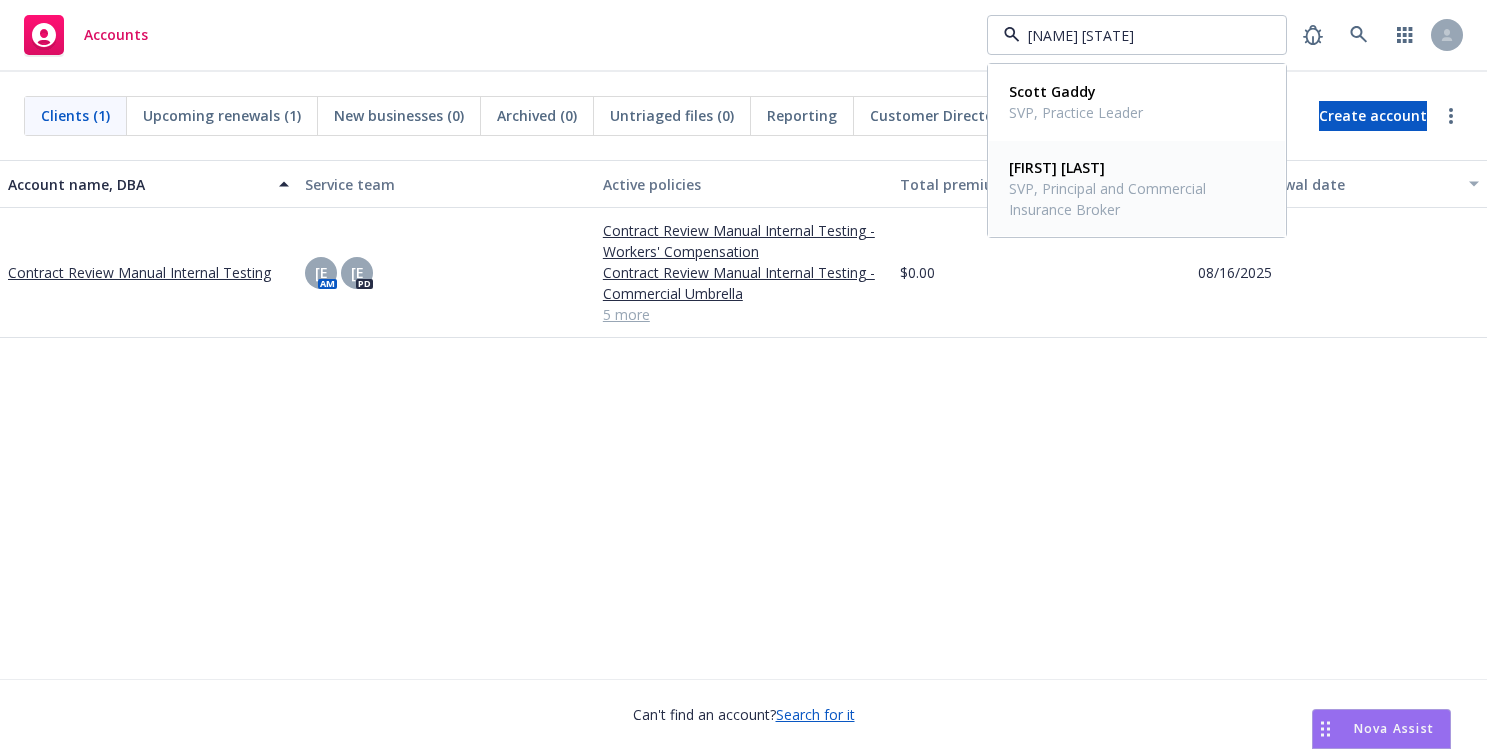 click on "[FIRST] [LAST]" at bounding box center [1057, 167] 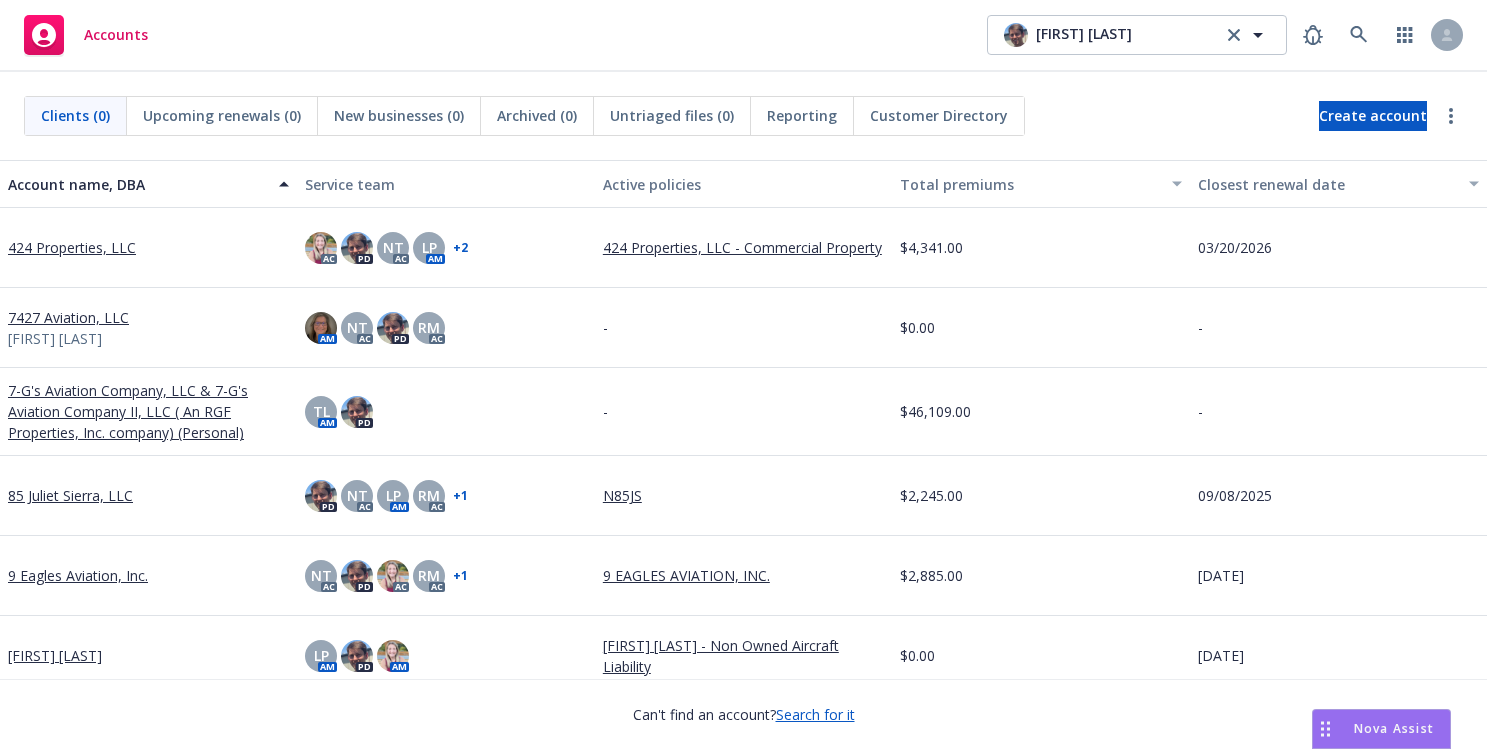 click on "Clients (0) Upcoming renewals (0) New businesses (0) Archived (0) Untriaged files (0) Reporting Customer Directory Create account" at bounding box center (743, 116) 